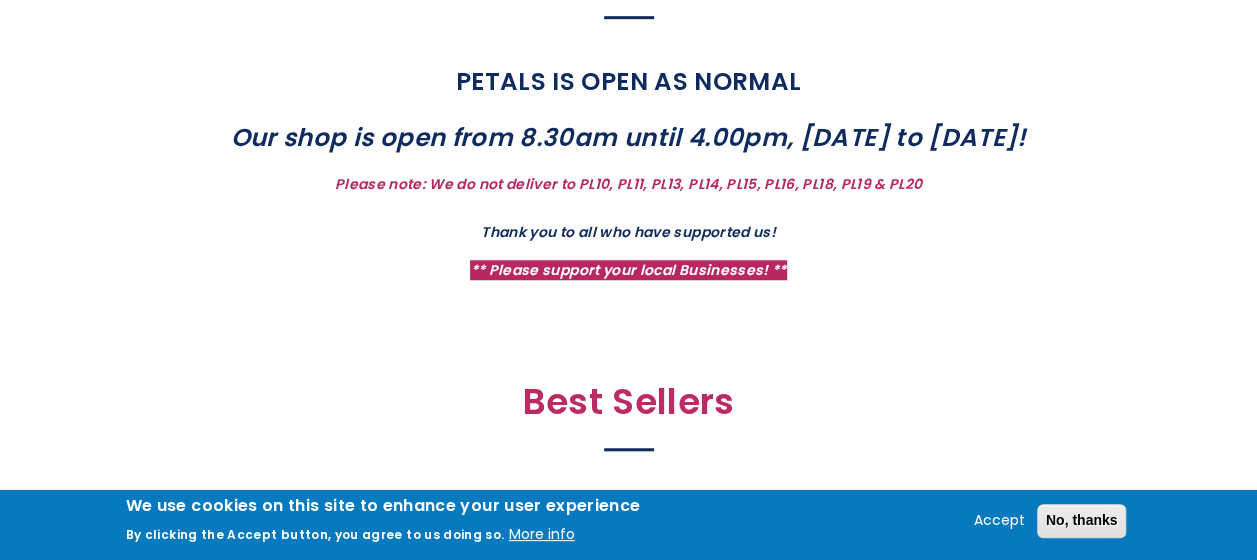 scroll, scrollTop: 800, scrollLeft: 0, axis: vertical 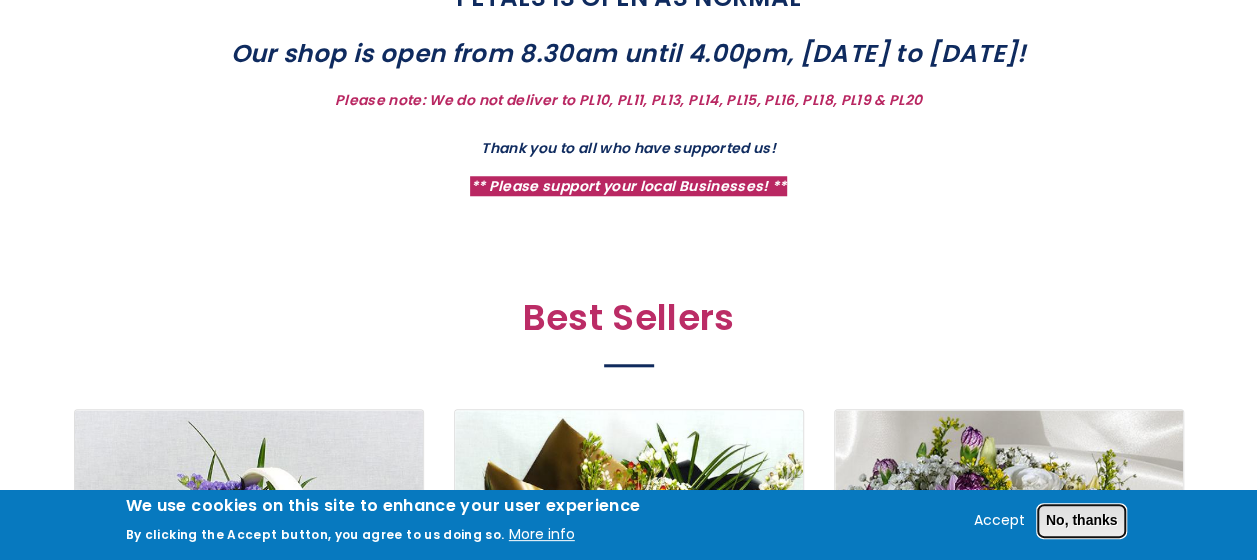 click on "No, thanks" at bounding box center (1082, 521) 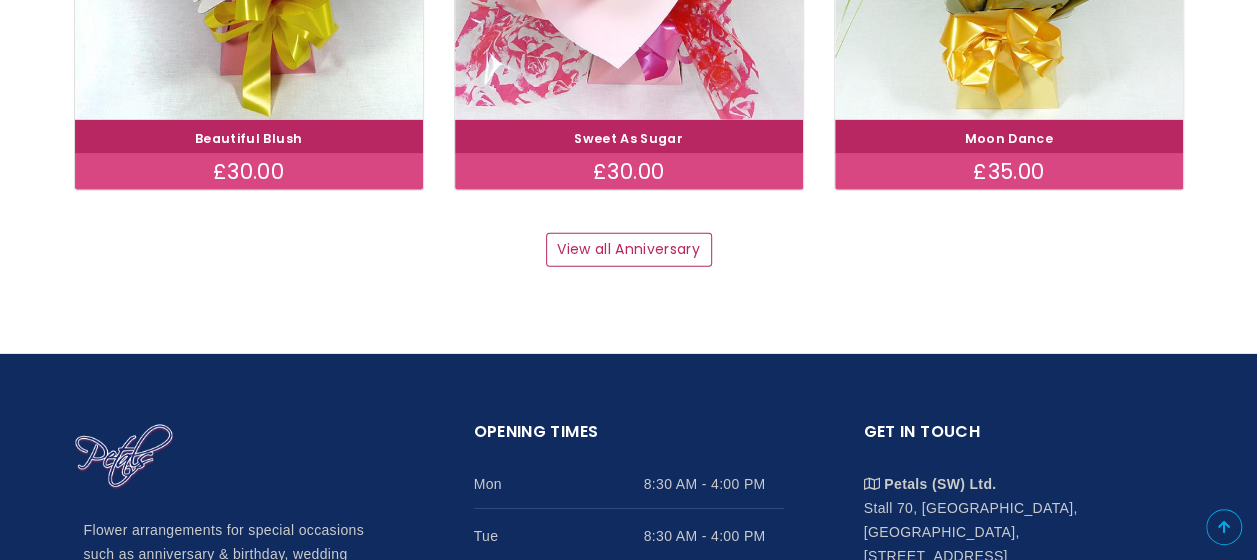 scroll, scrollTop: 2800, scrollLeft: 0, axis: vertical 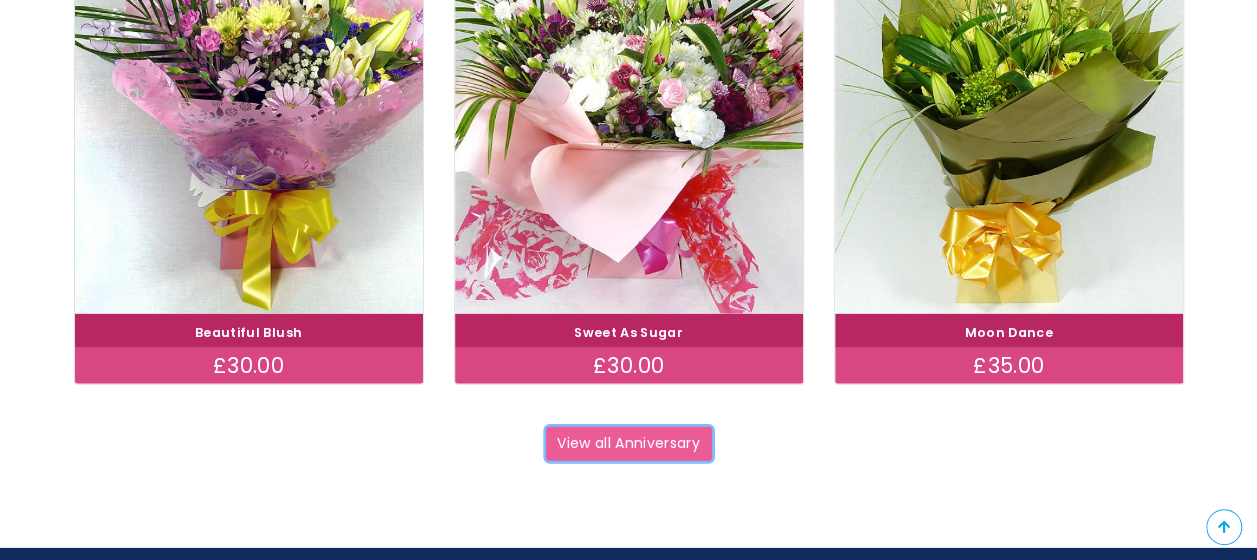 click on "View all Anniversary" at bounding box center [629, 444] 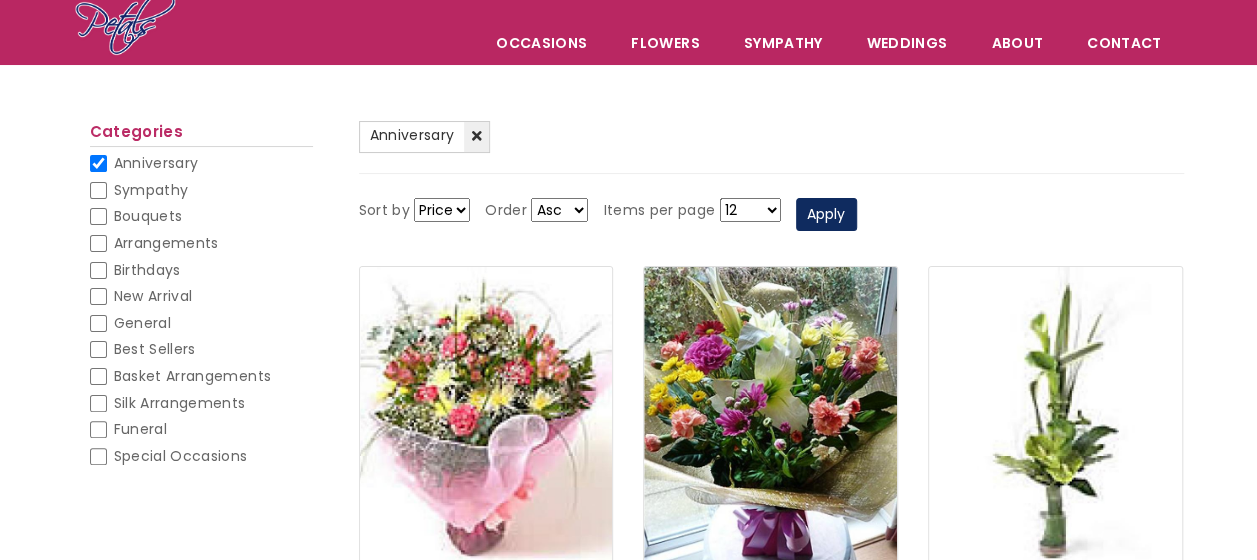 scroll, scrollTop: 100, scrollLeft: 0, axis: vertical 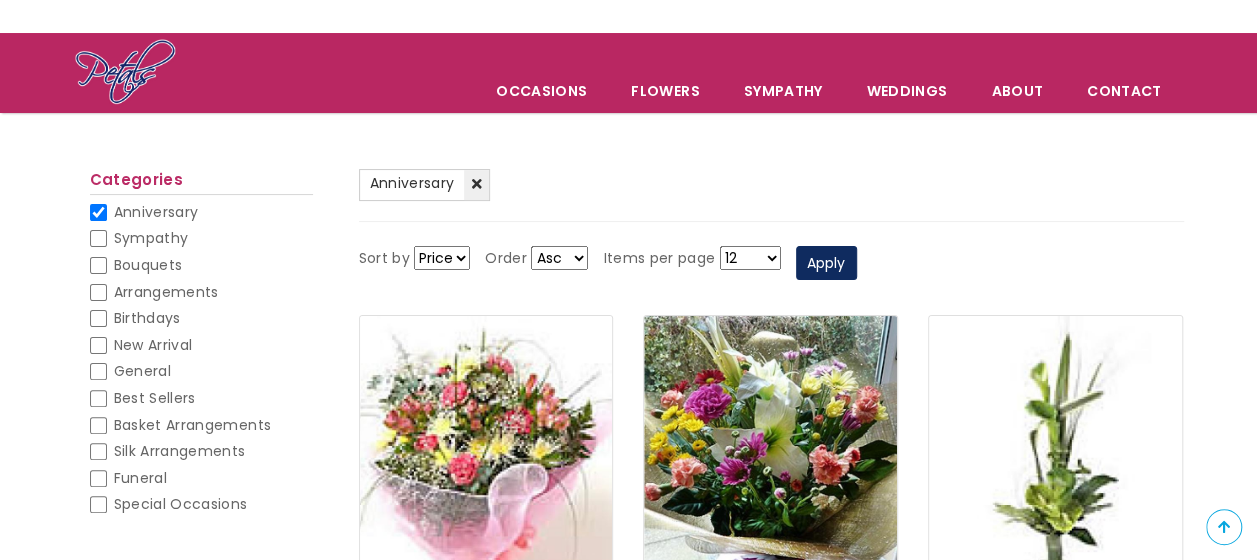 click on "Sympathy" at bounding box center [98, 238] 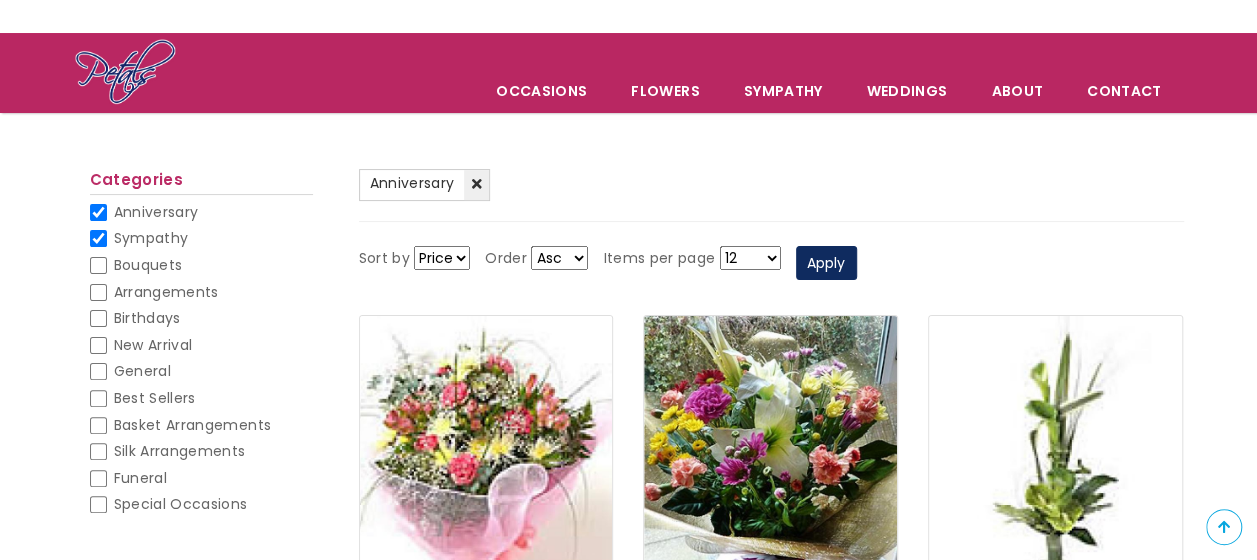 checkbox on "false" 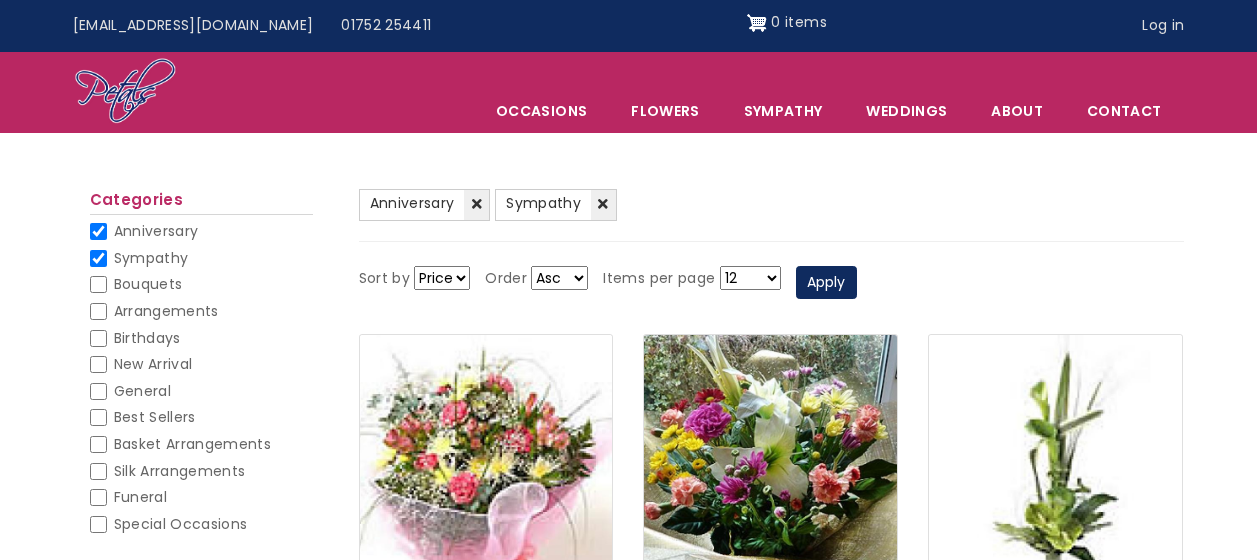 scroll, scrollTop: 0, scrollLeft: 0, axis: both 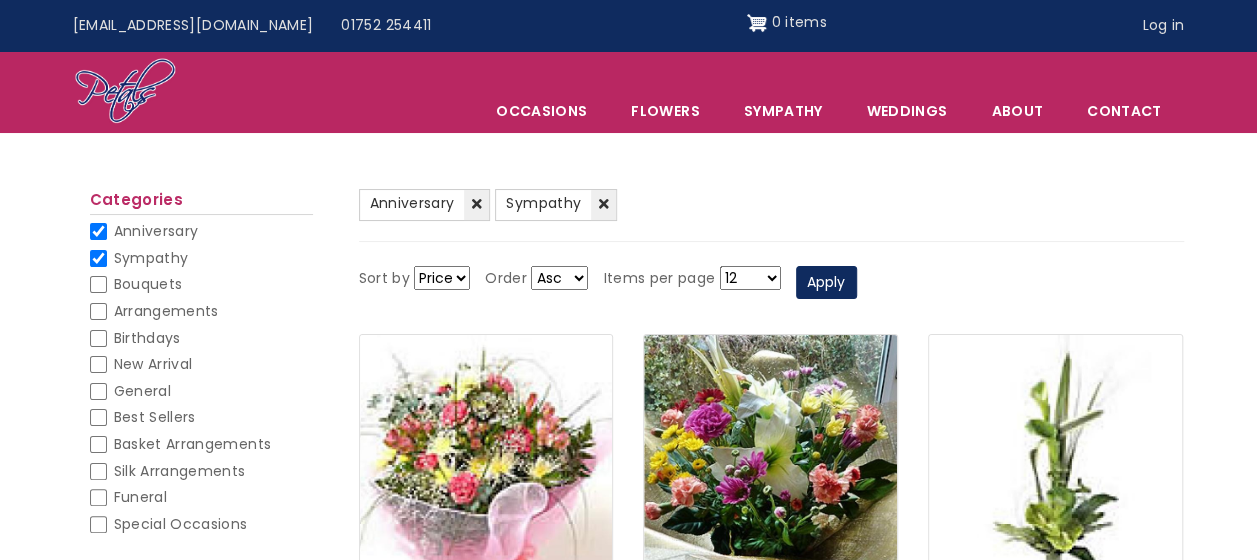 click on "Anniversary" at bounding box center (98, 231) 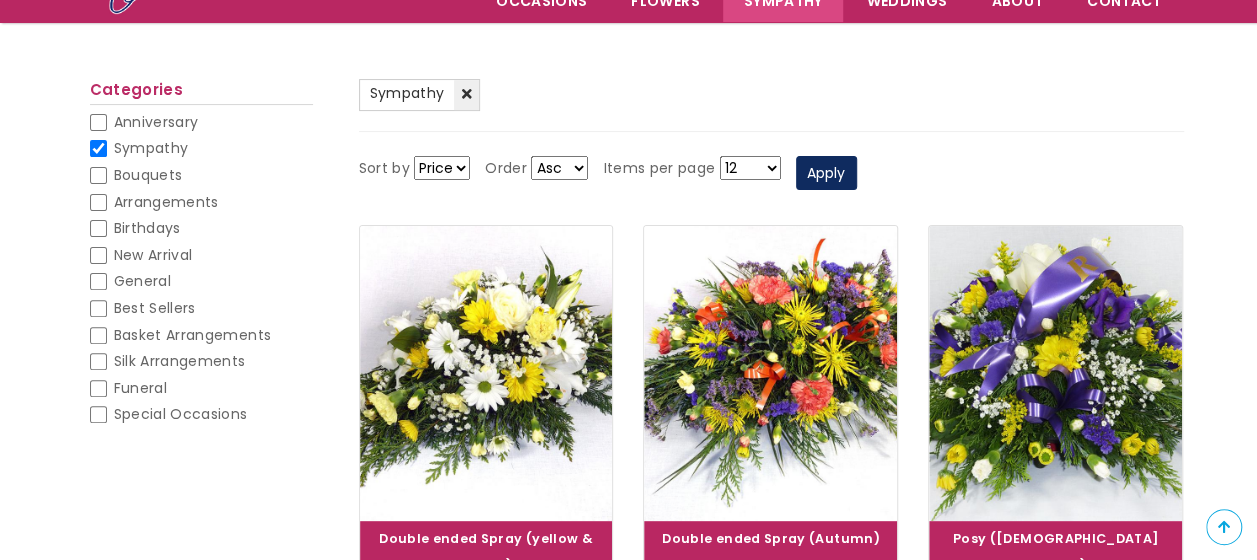scroll, scrollTop: 0, scrollLeft: 0, axis: both 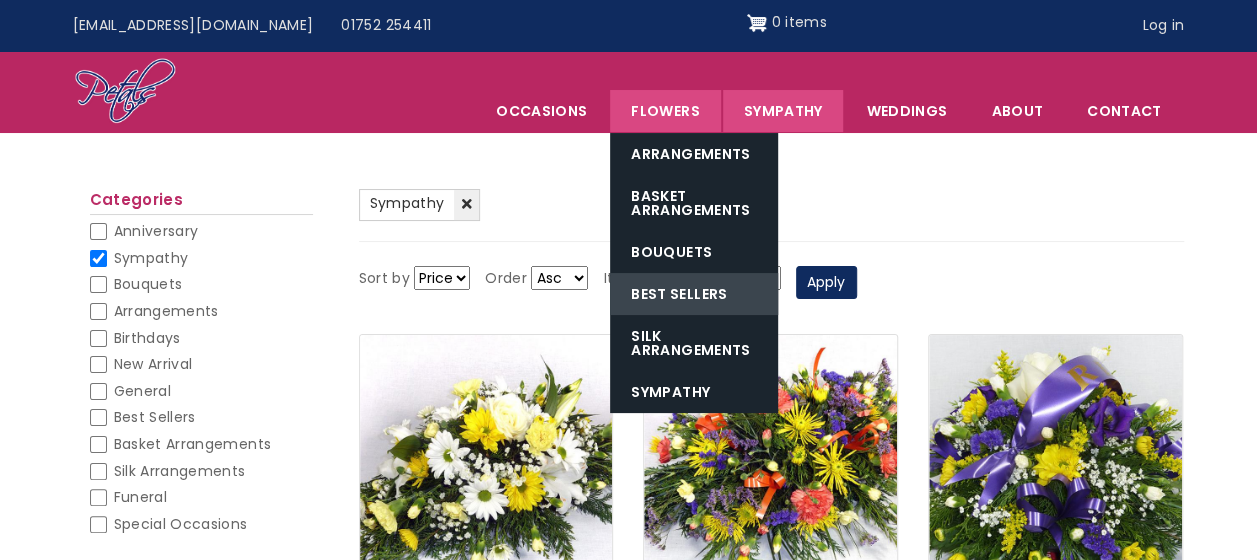 click on "Best Sellers" at bounding box center (694, 294) 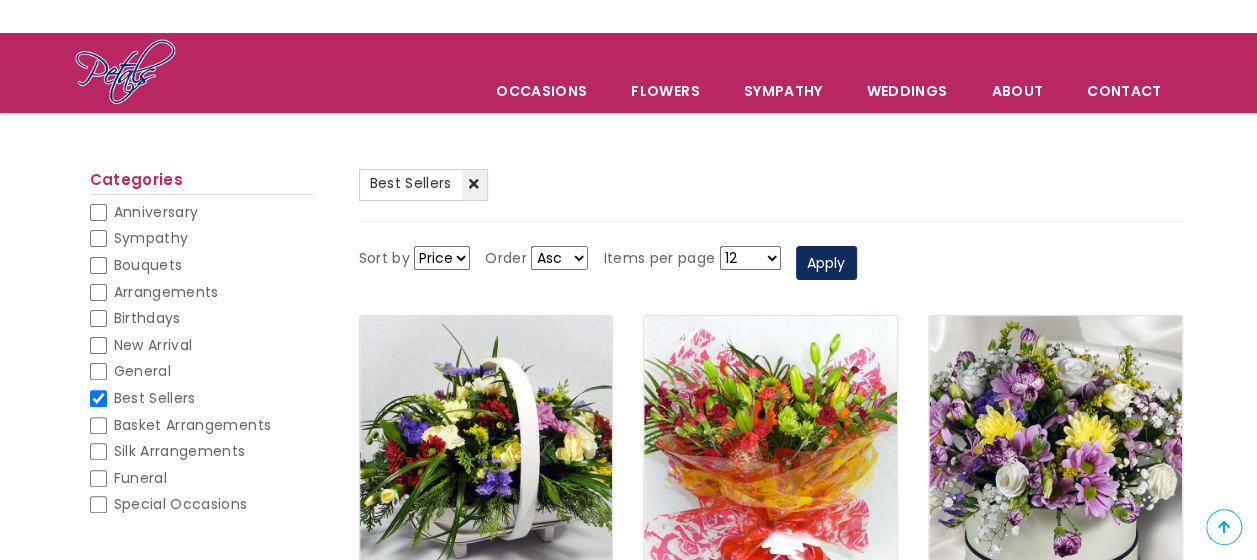 scroll, scrollTop: 100, scrollLeft: 0, axis: vertical 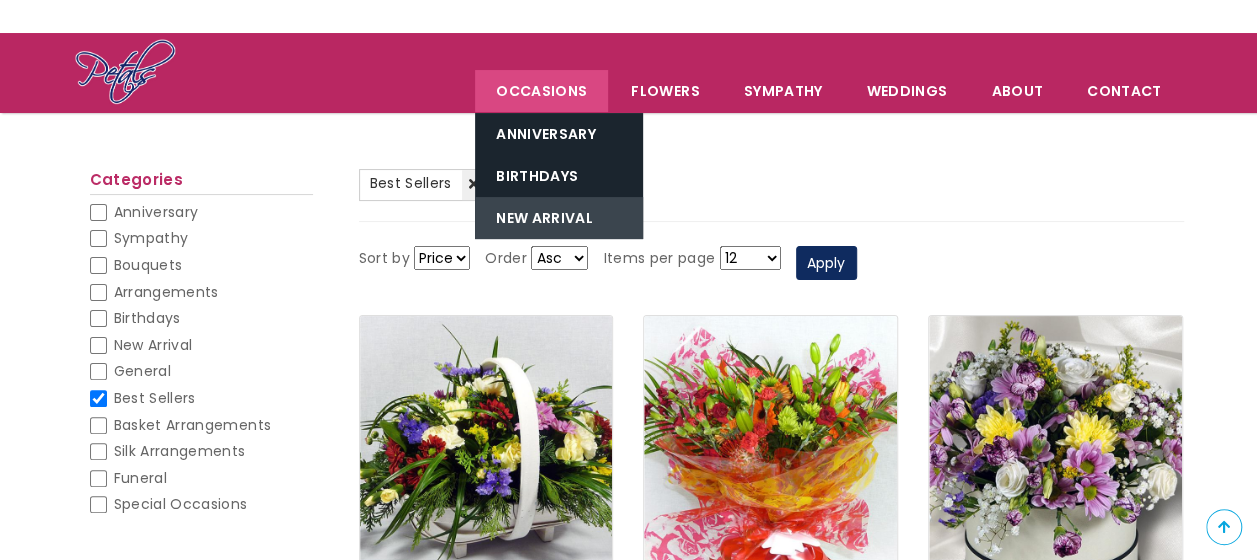 click on "New Arrival" at bounding box center (559, 218) 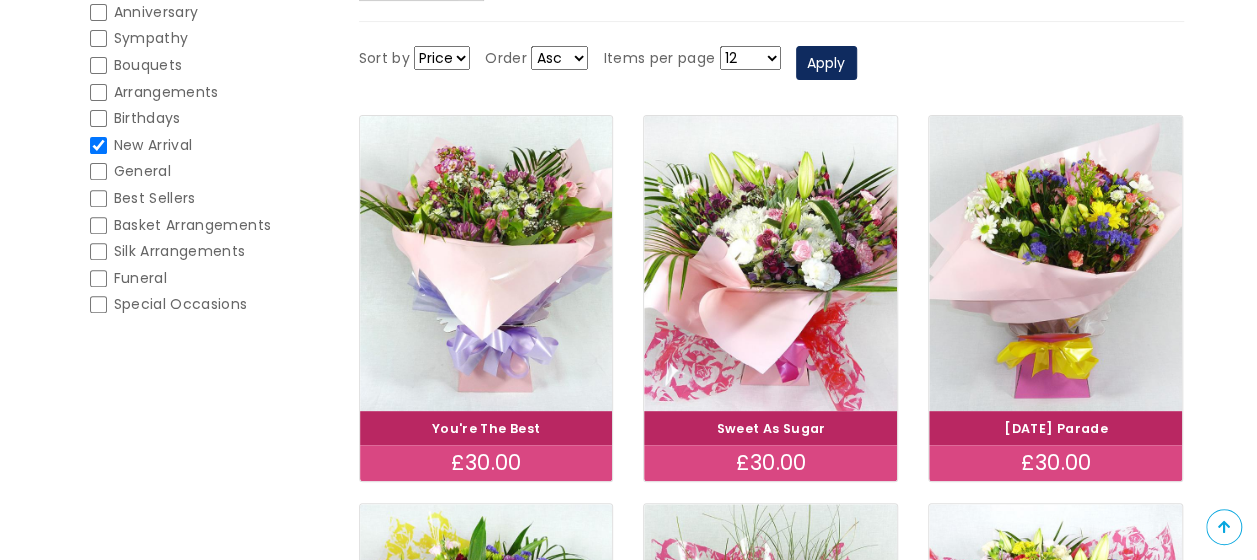 scroll, scrollTop: 200, scrollLeft: 0, axis: vertical 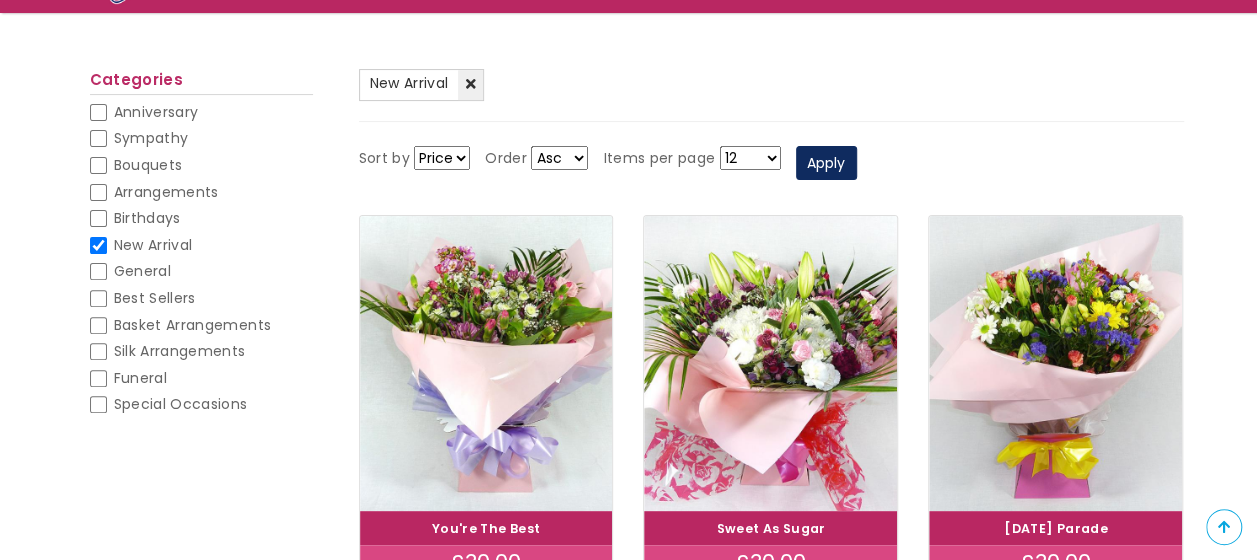 click on "General" at bounding box center (98, 271) 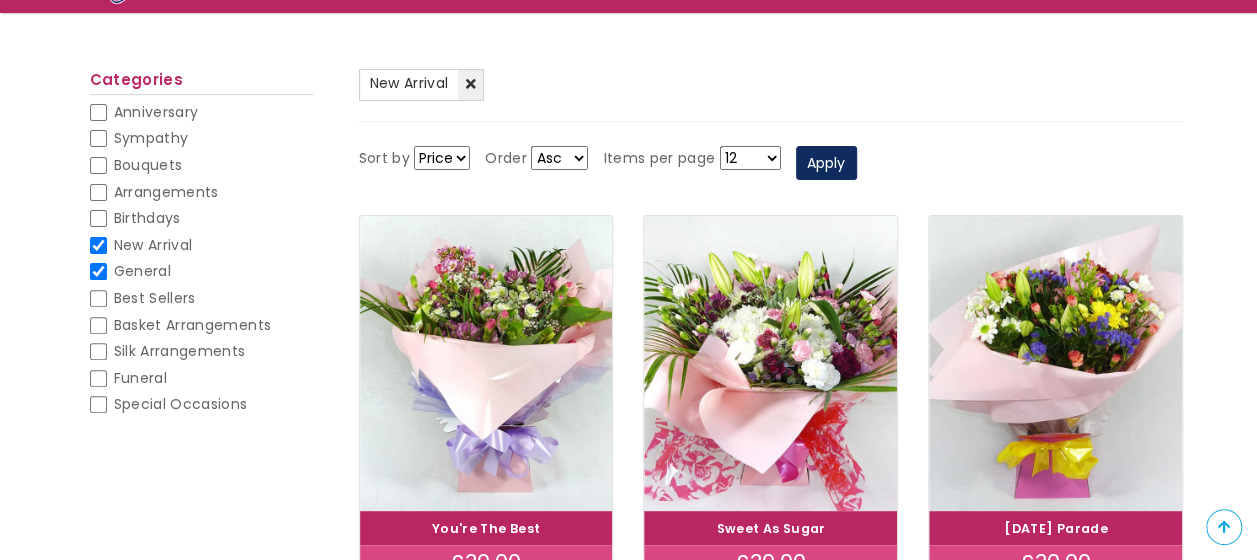 checkbox on "false" 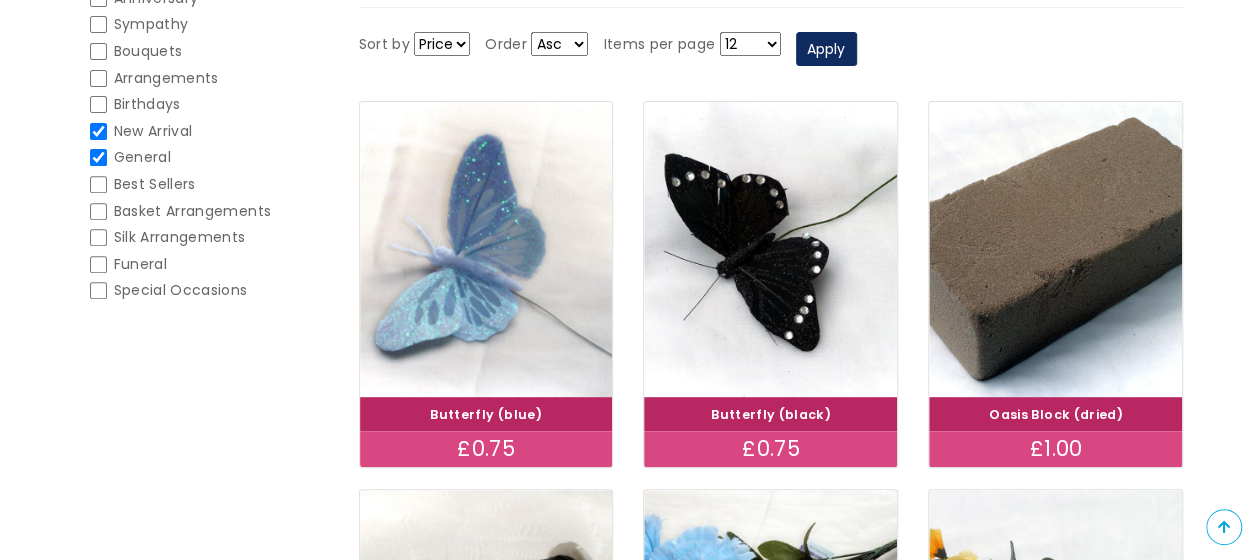 scroll, scrollTop: 200, scrollLeft: 0, axis: vertical 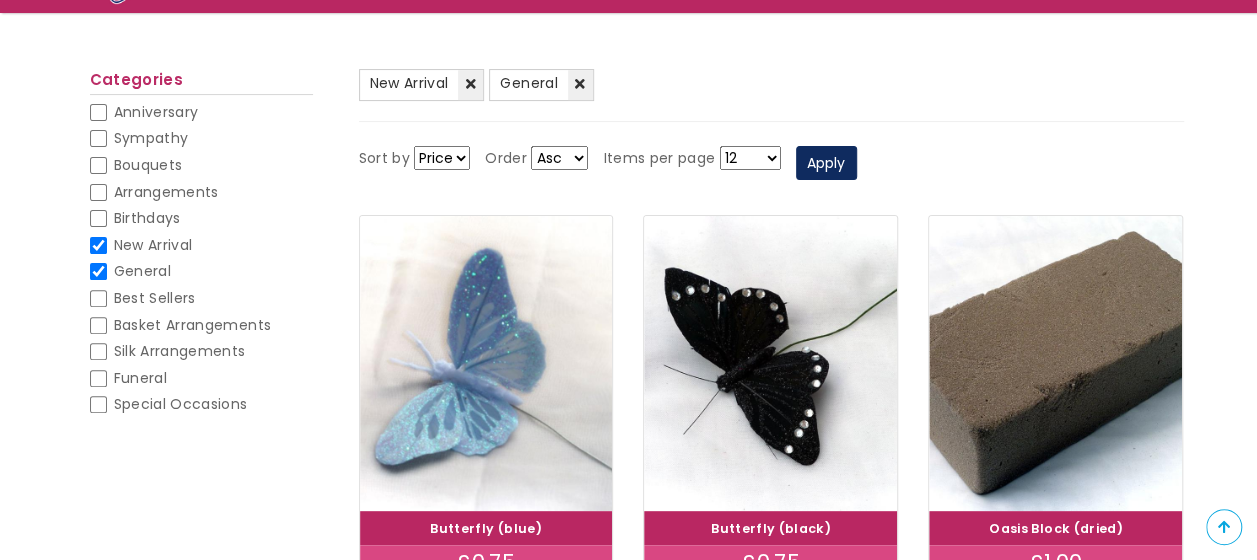 click on "New Arrival" at bounding box center (98, 245) 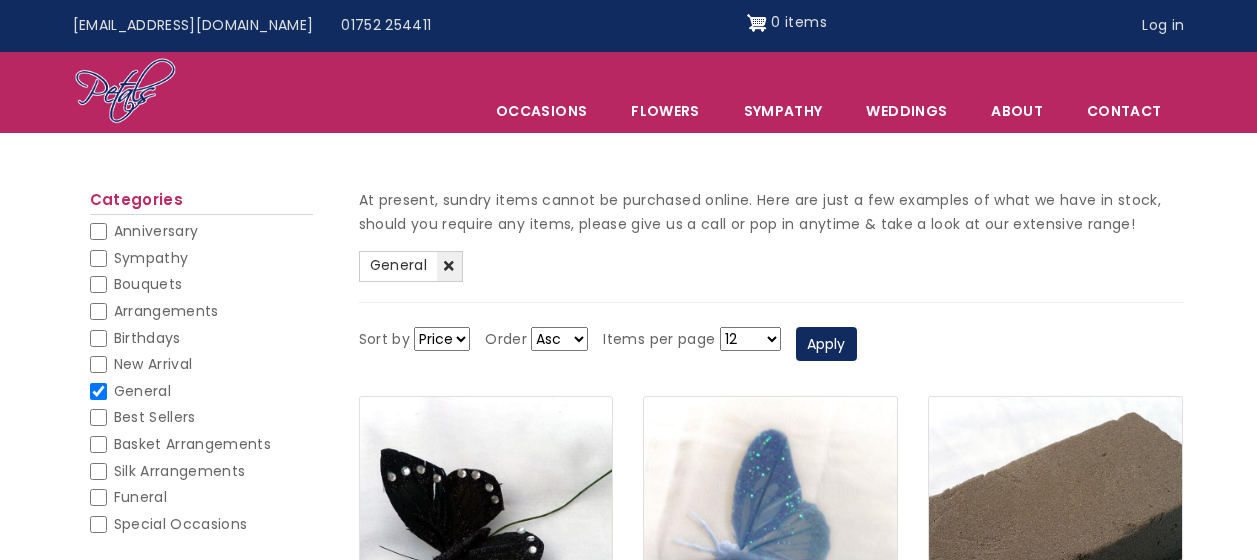 scroll, scrollTop: 0, scrollLeft: 0, axis: both 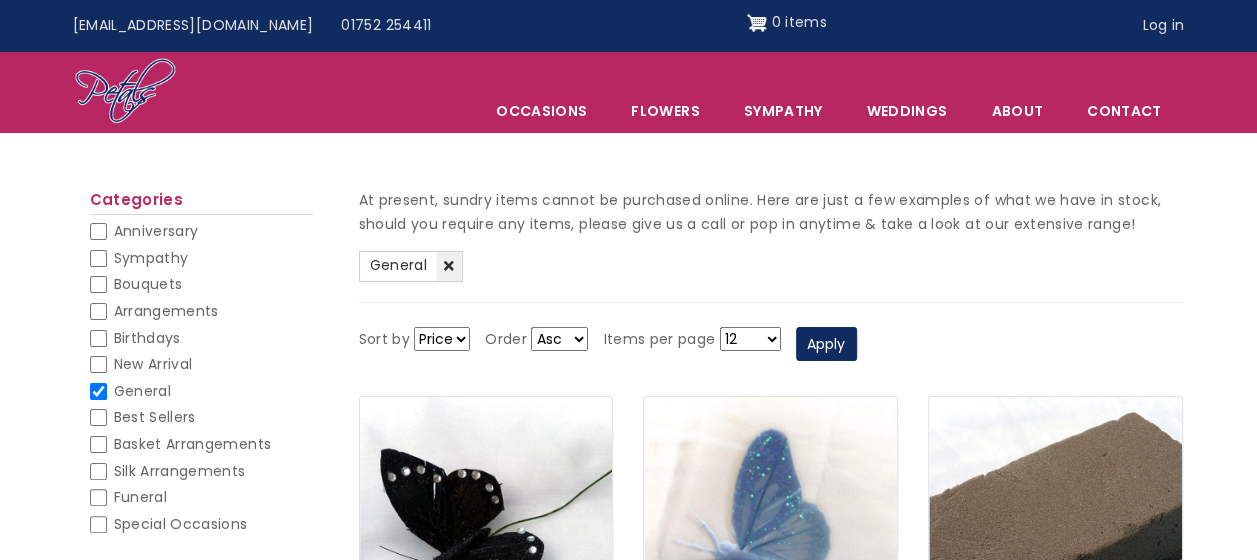 click on "General
(-)
General" at bounding box center (201, 395) 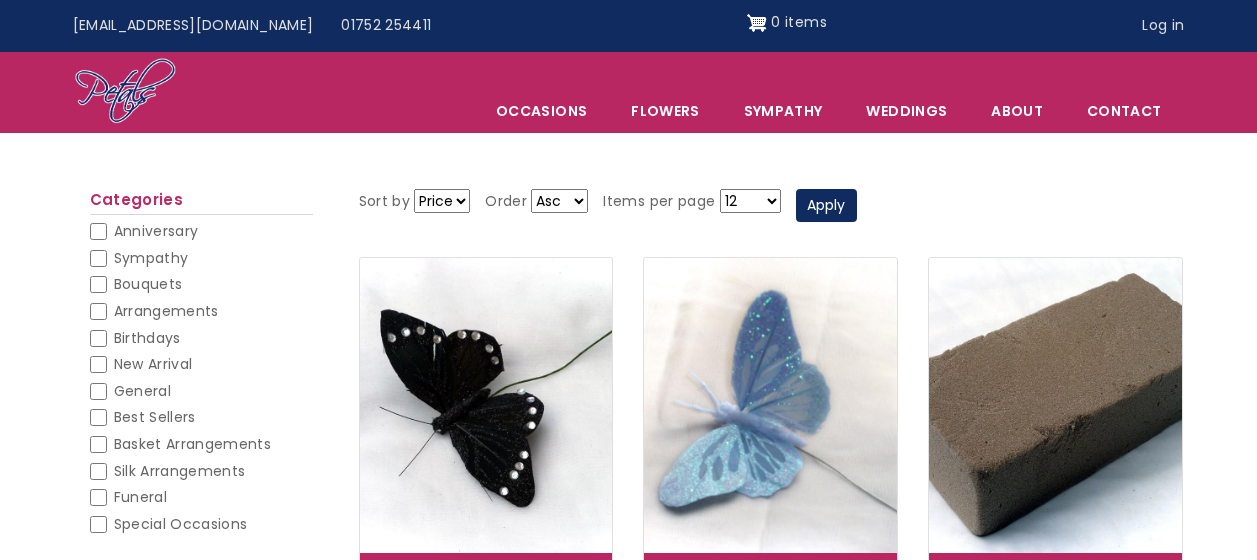scroll, scrollTop: 0, scrollLeft: 0, axis: both 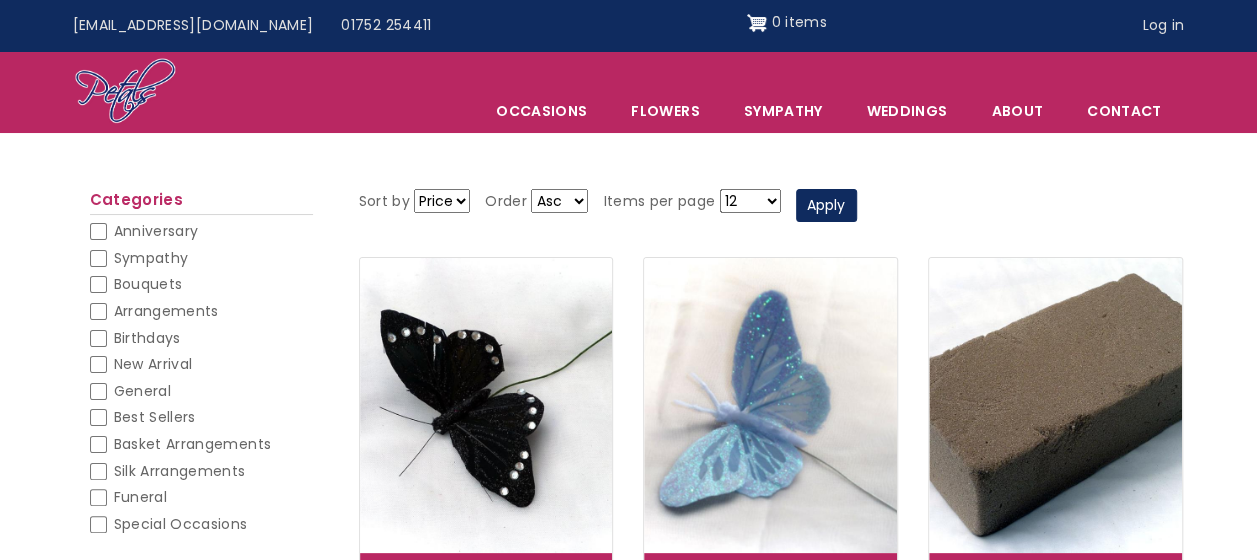 click on "Basket Arrangements" at bounding box center (98, 444) 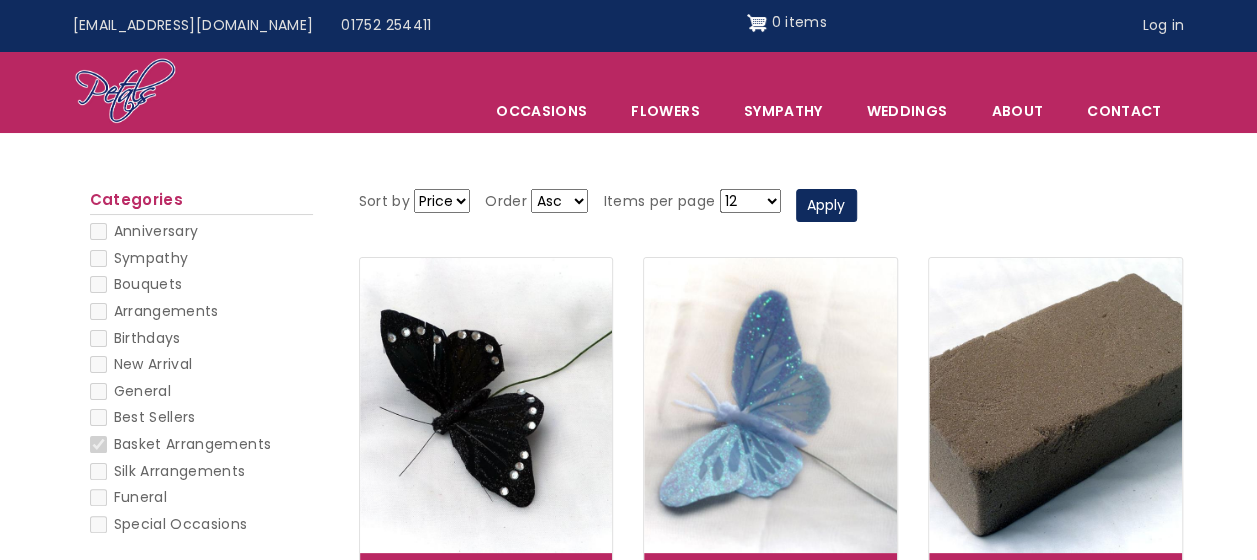 checkbox on "false" 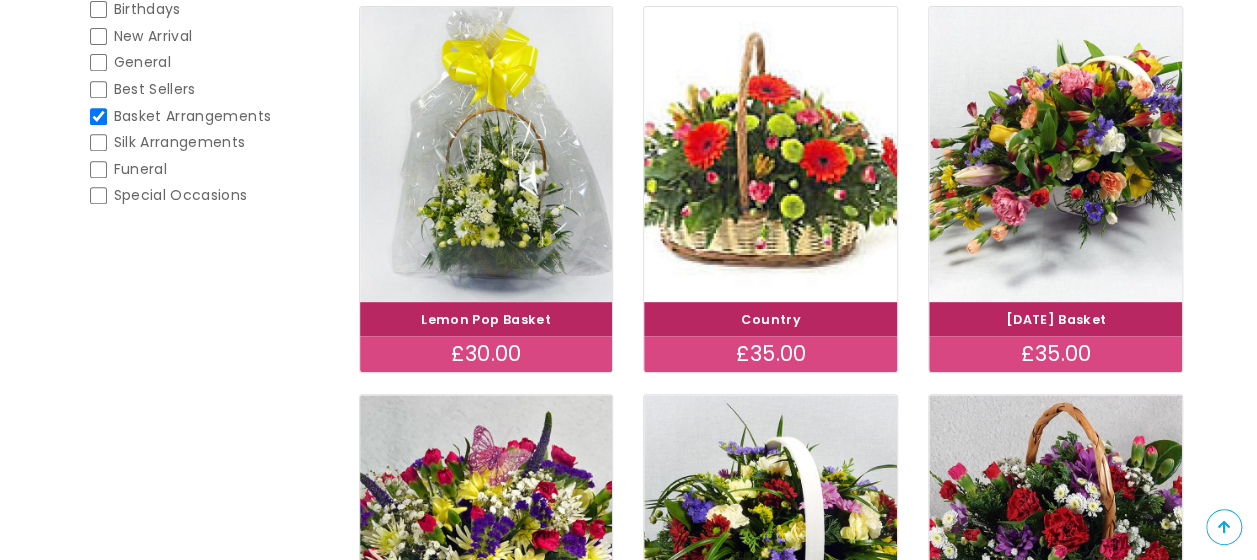 scroll, scrollTop: 200, scrollLeft: 0, axis: vertical 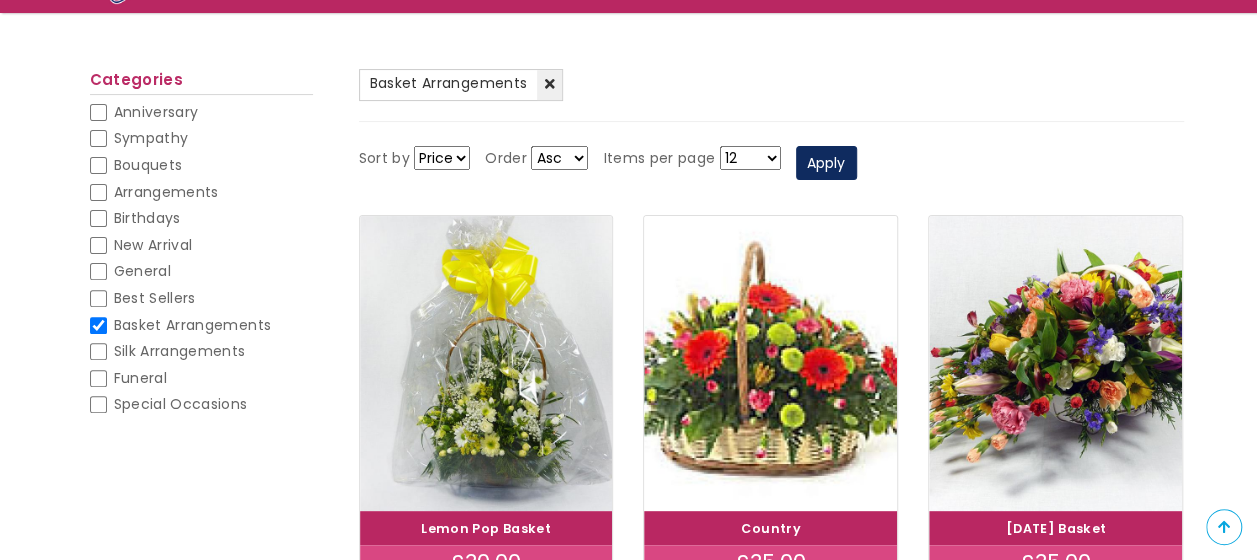 click on "Sympathy" at bounding box center (98, 138) 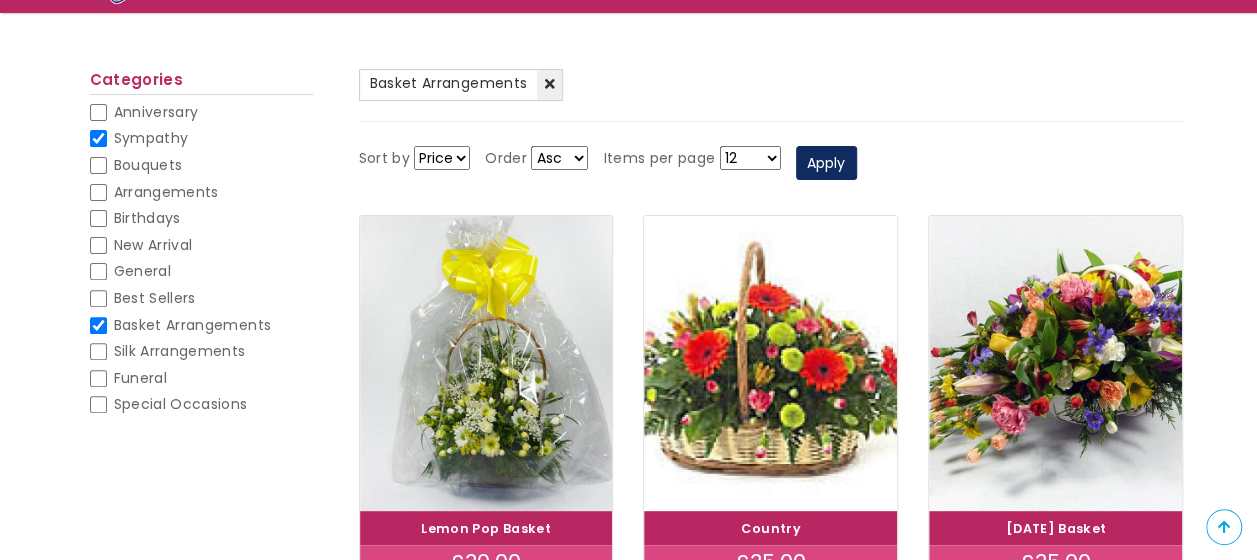 checkbox on "false" 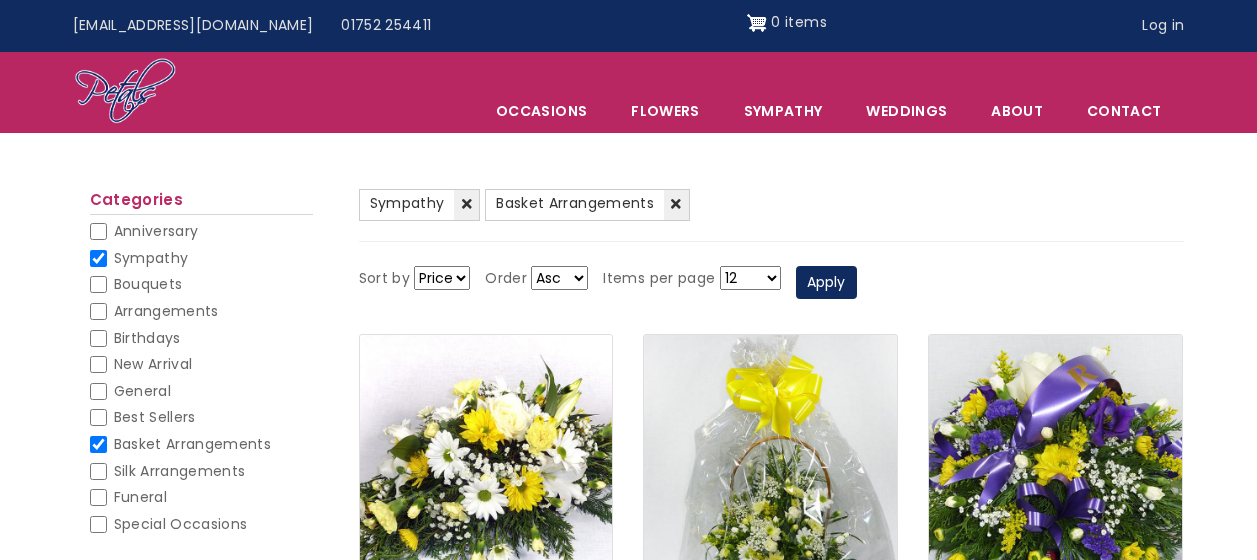 scroll, scrollTop: 0, scrollLeft: 0, axis: both 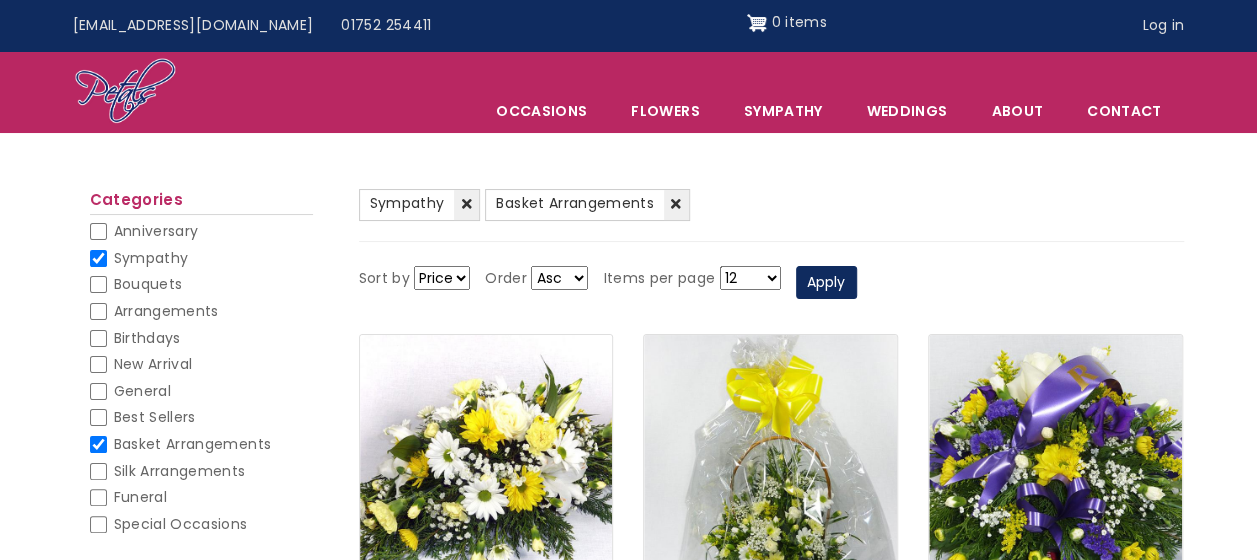 click on "Basket Arrangements" at bounding box center (98, 444) 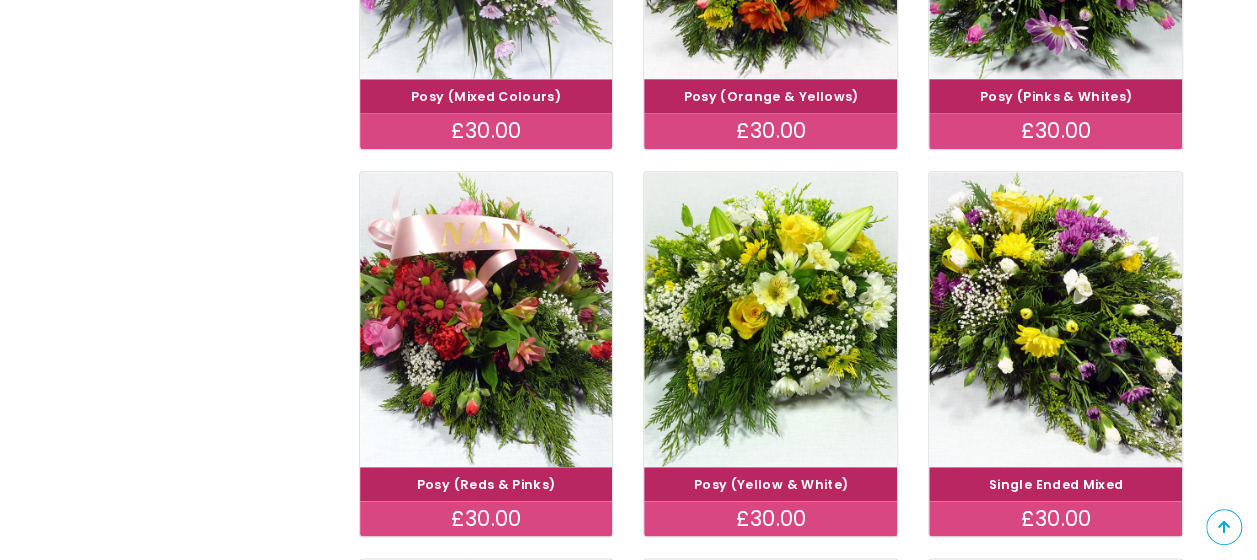 scroll, scrollTop: 800, scrollLeft: 0, axis: vertical 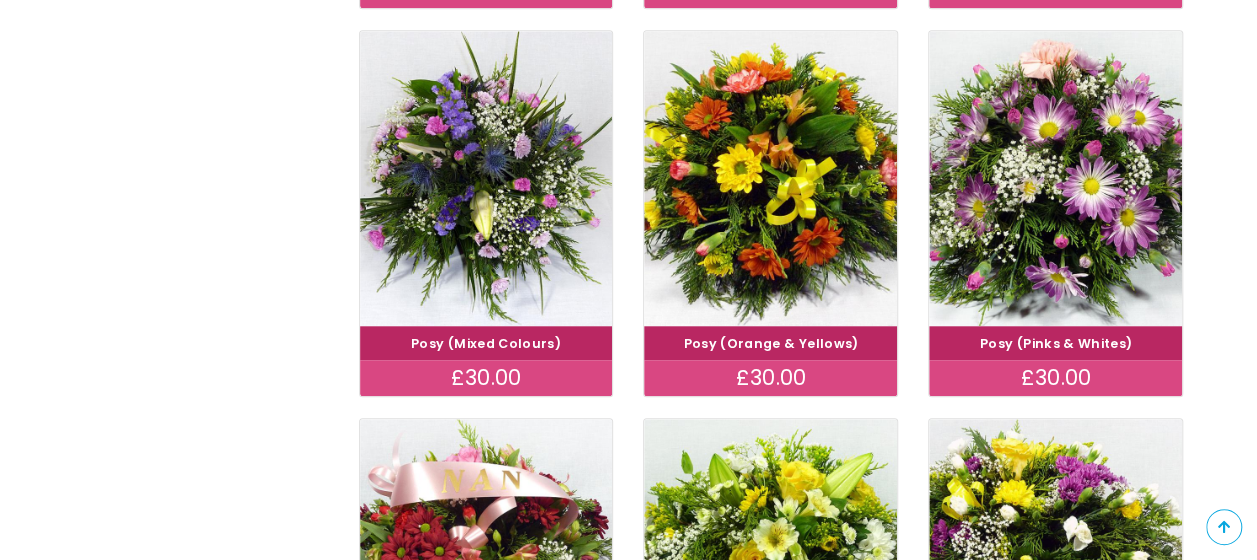 click on "Posy (Mixed Colours)" at bounding box center (486, 342) 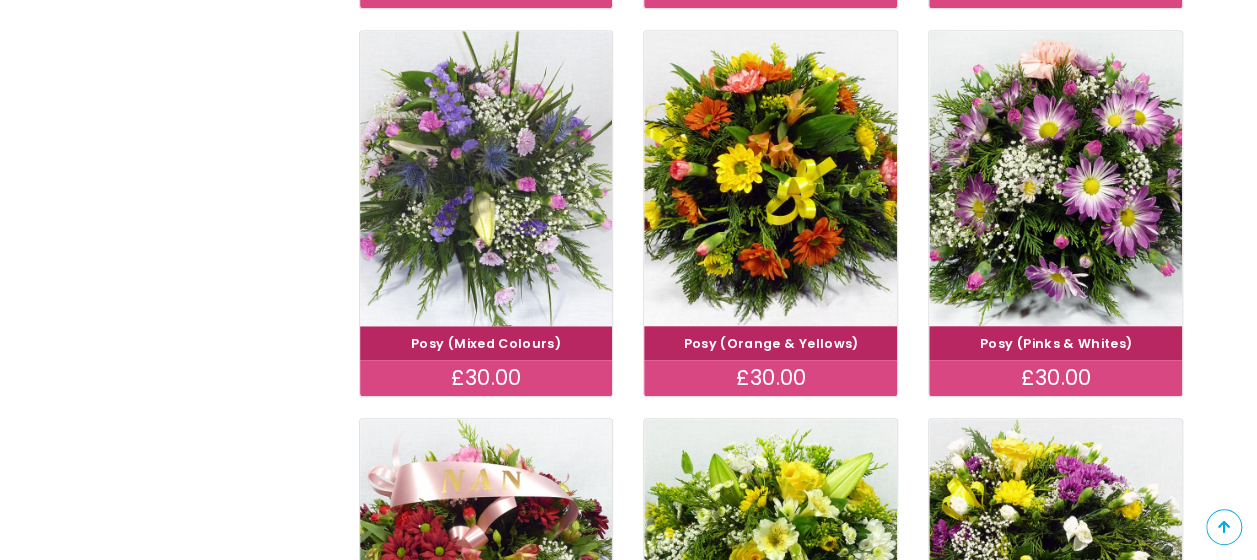 click at bounding box center [486, 177] 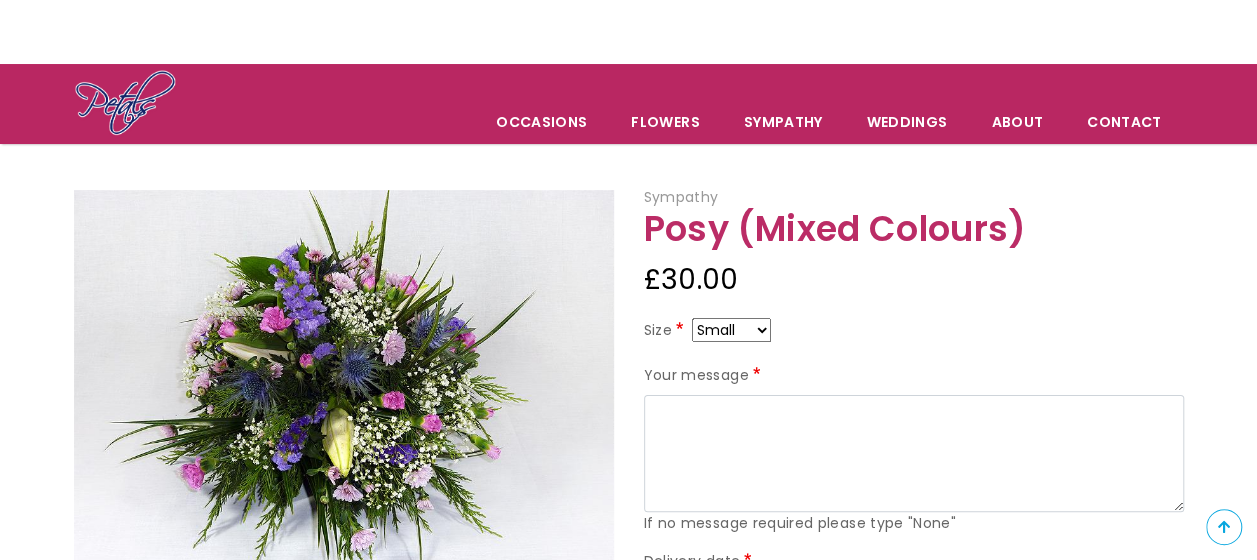 scroll, scrollTop: 100, scrollLeft: 0, axis: vertical 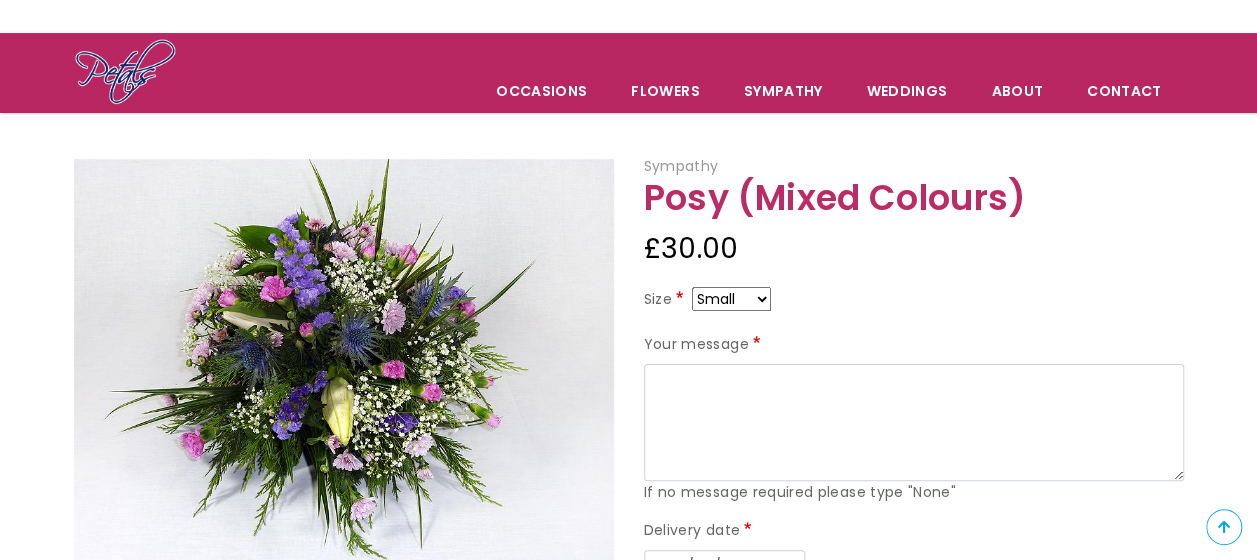 click on "Small Medium Large" at bounding box center (731, 299) 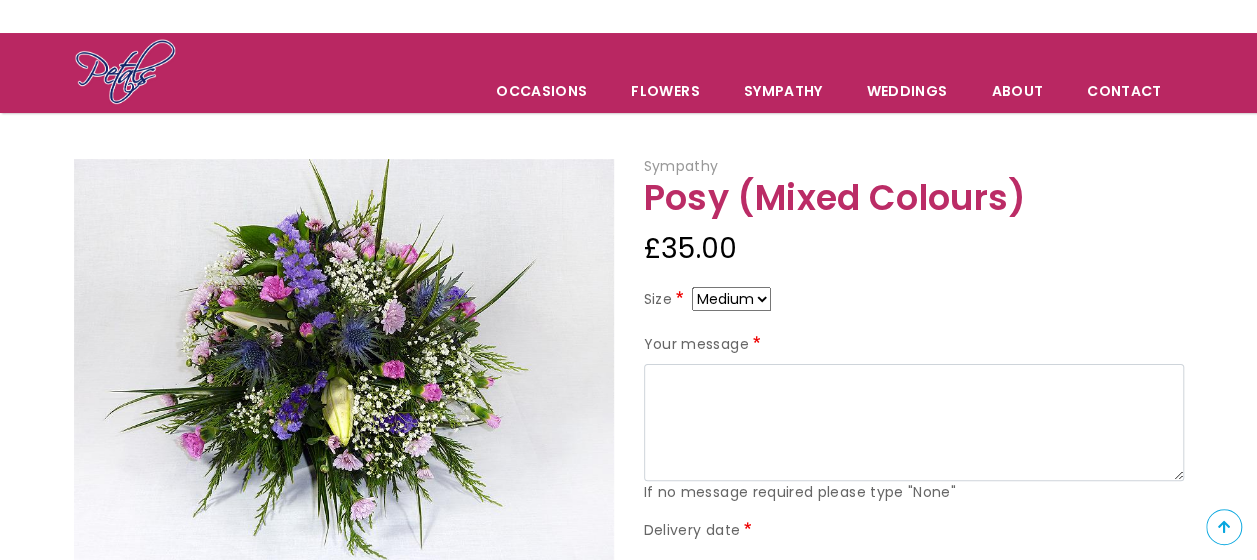 click on "Small Medium Large" at bounding box center (731, 299) 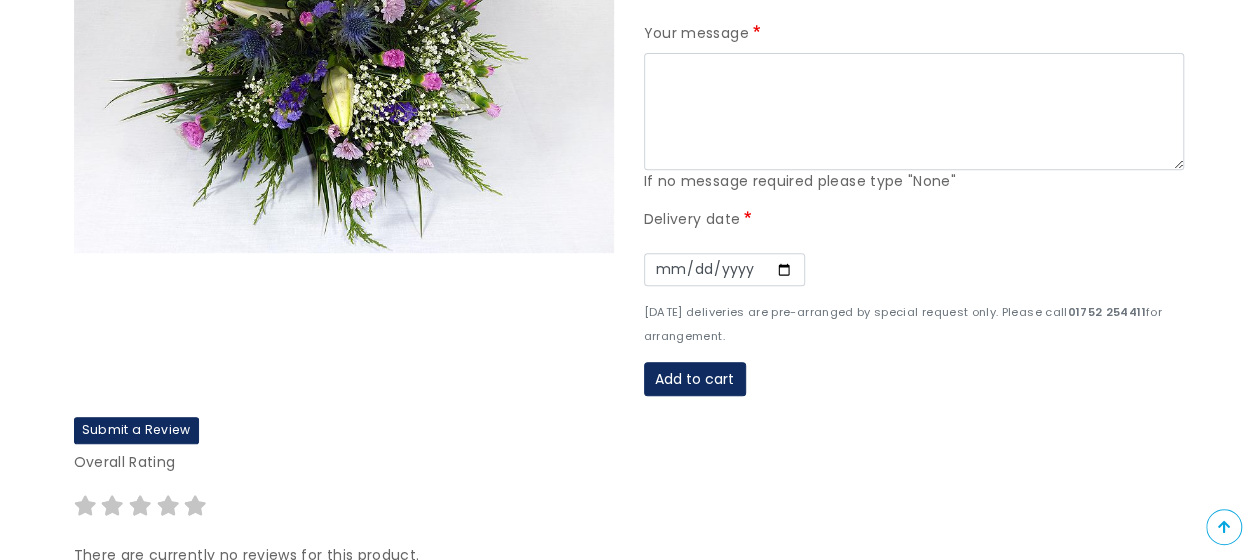 scroll, scrollTop: 400, scrollLeft: 0, axis: vertical 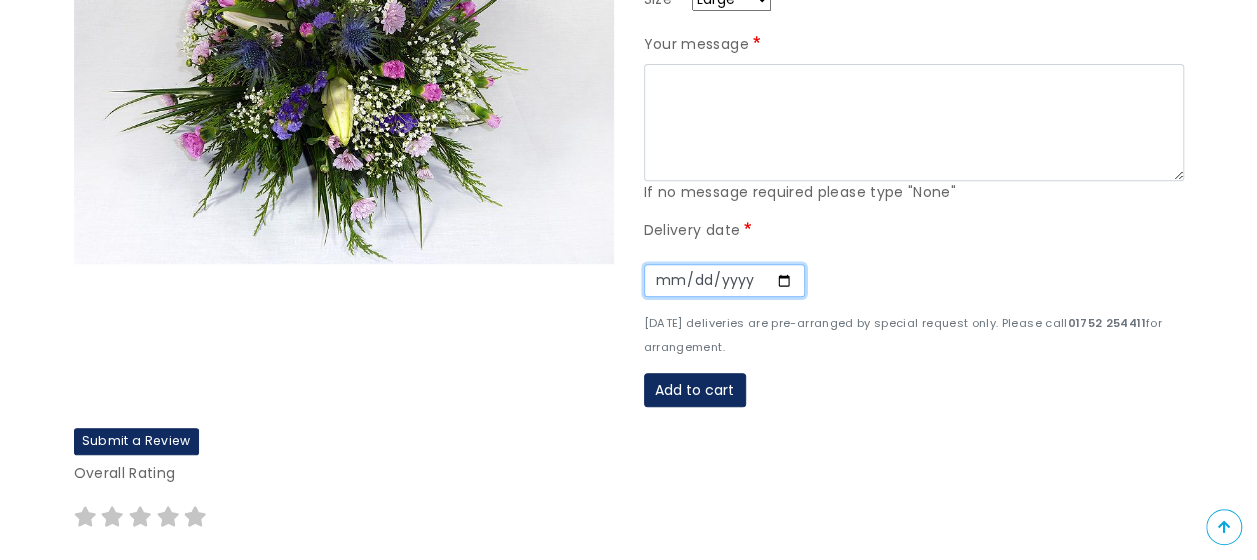click on "Date" at bounding box center [724, 281] 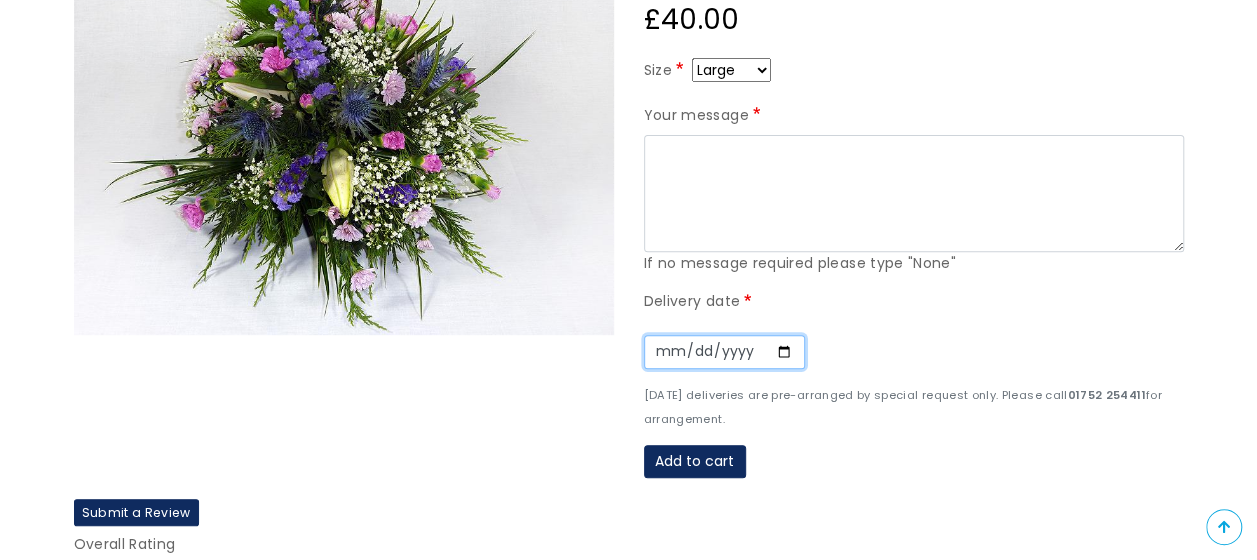 scroll, scrollTop: 0, scrollLeft: 0, axis: both 